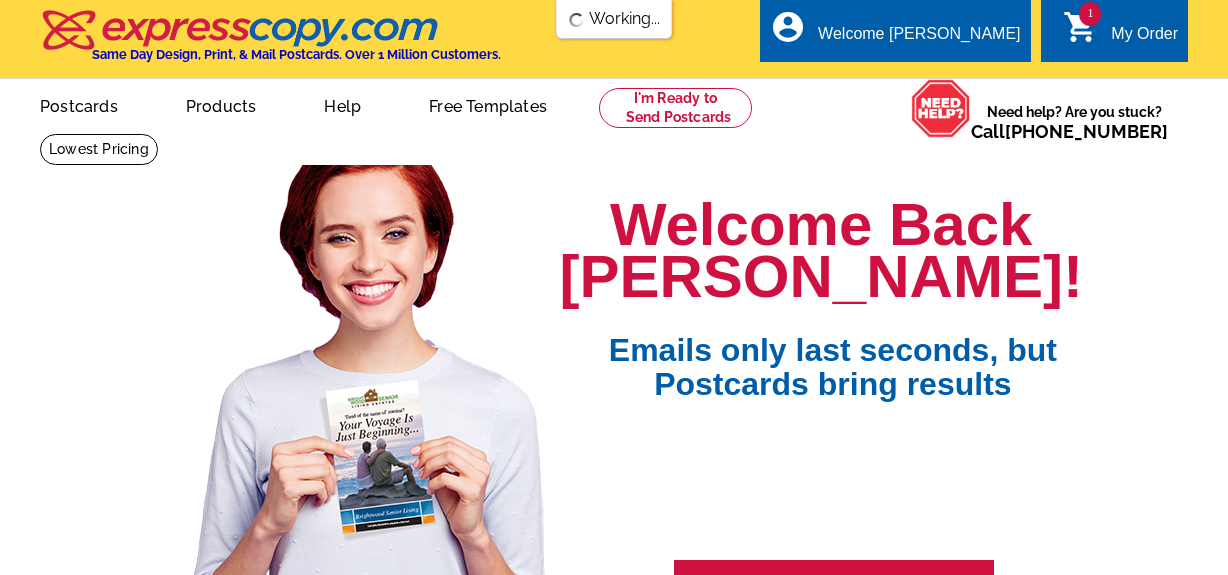scroll, scrollTop: 0, scrollLeft: 0, axis: both 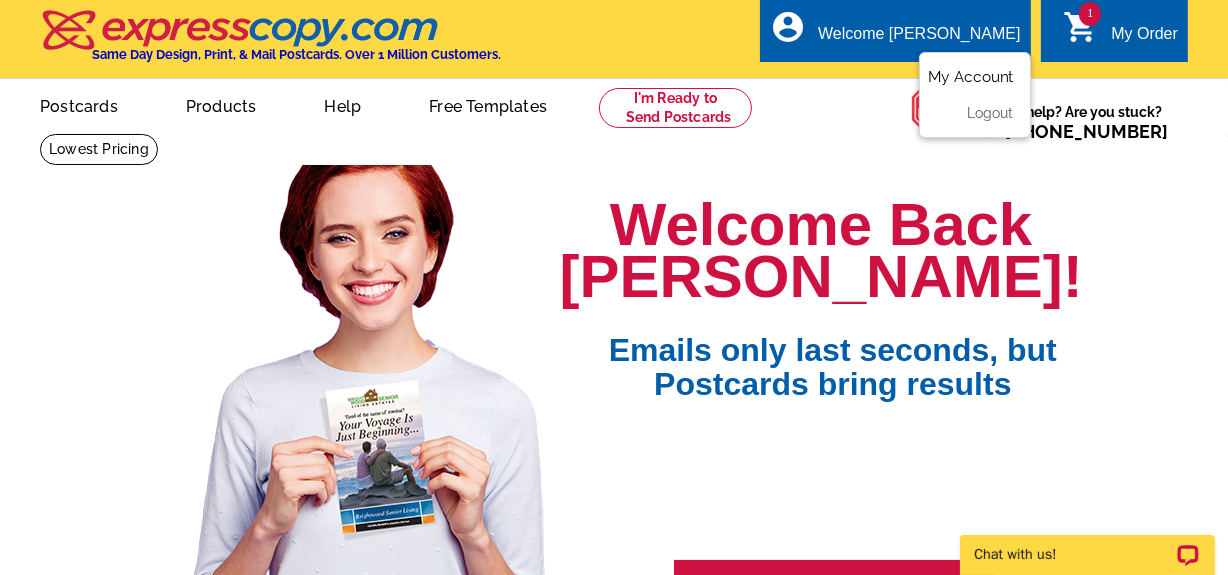 click on "My Account" at bounding box center (971, 77) 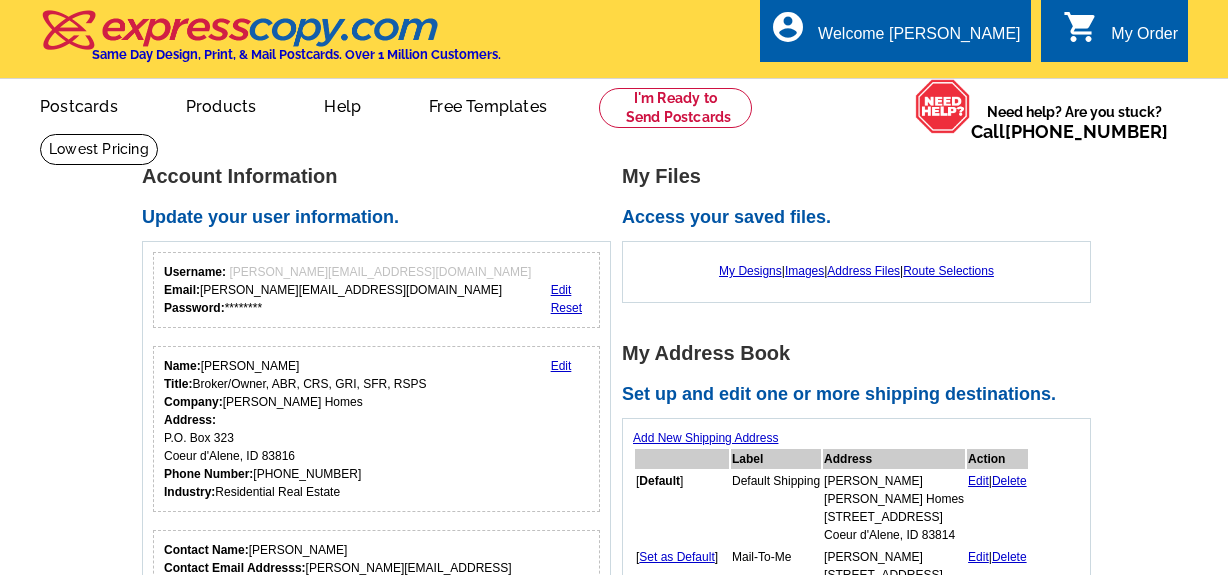 scroll, scrollTop: 0, scrollLeft: 0, axis: both 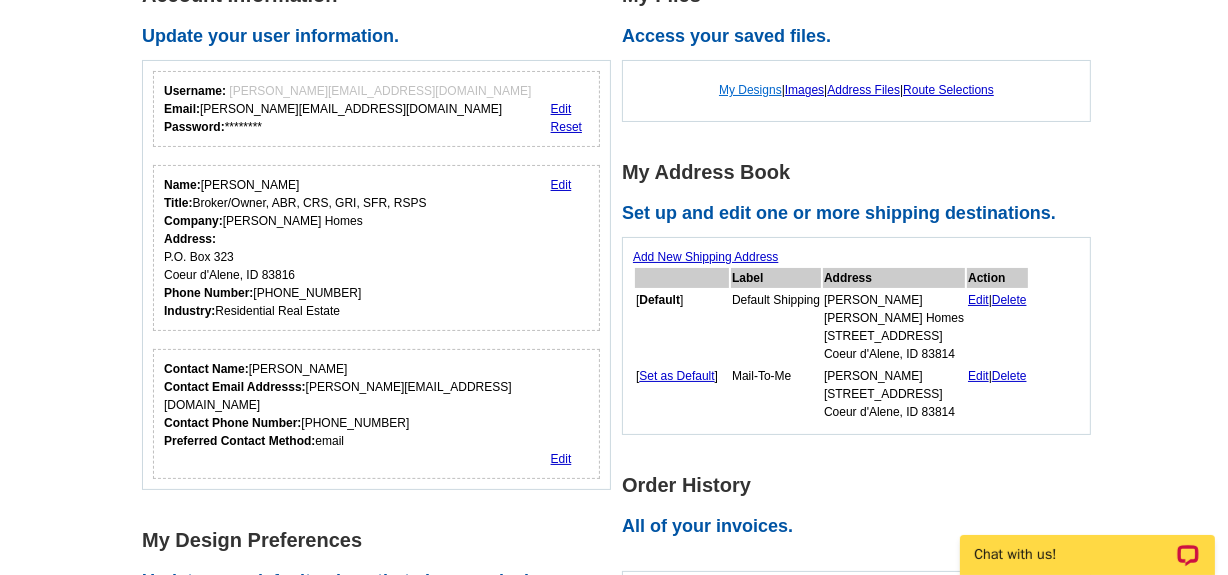 click on "My Designs" at bounding box center [750, 90] 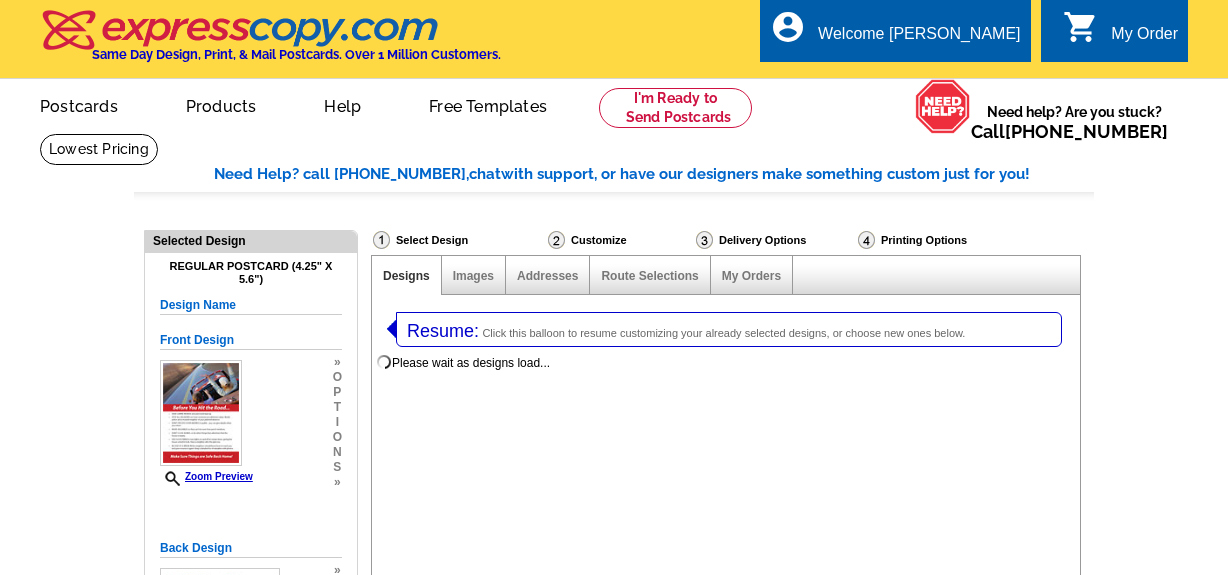 select on "1" 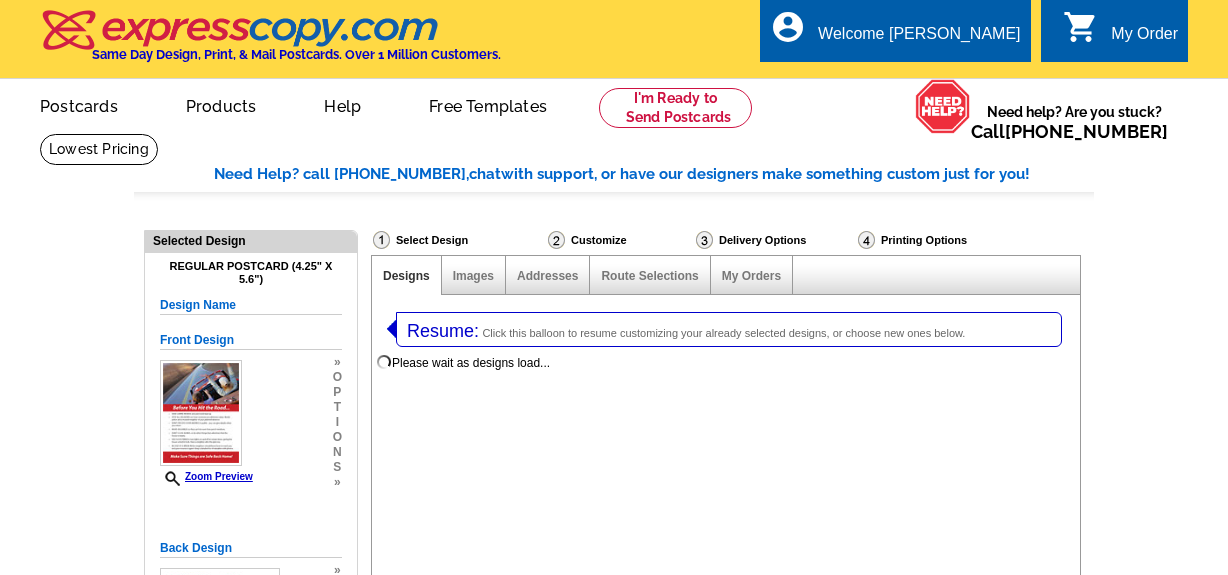 select on "1" 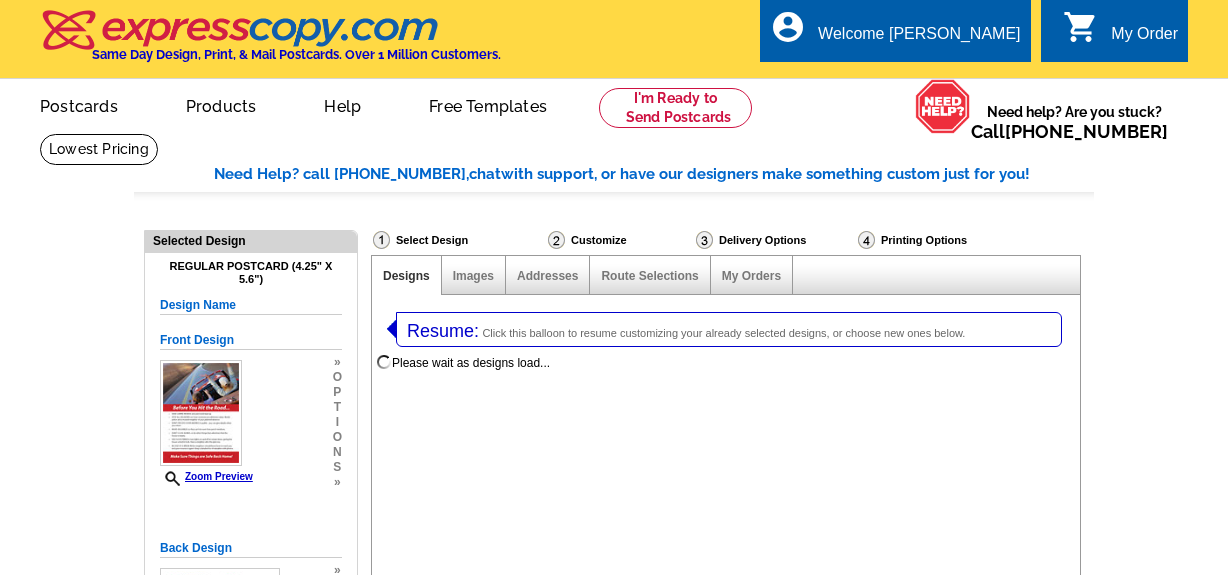 scroll, scrollTop: 0, scrollLeft: 0, axis: both 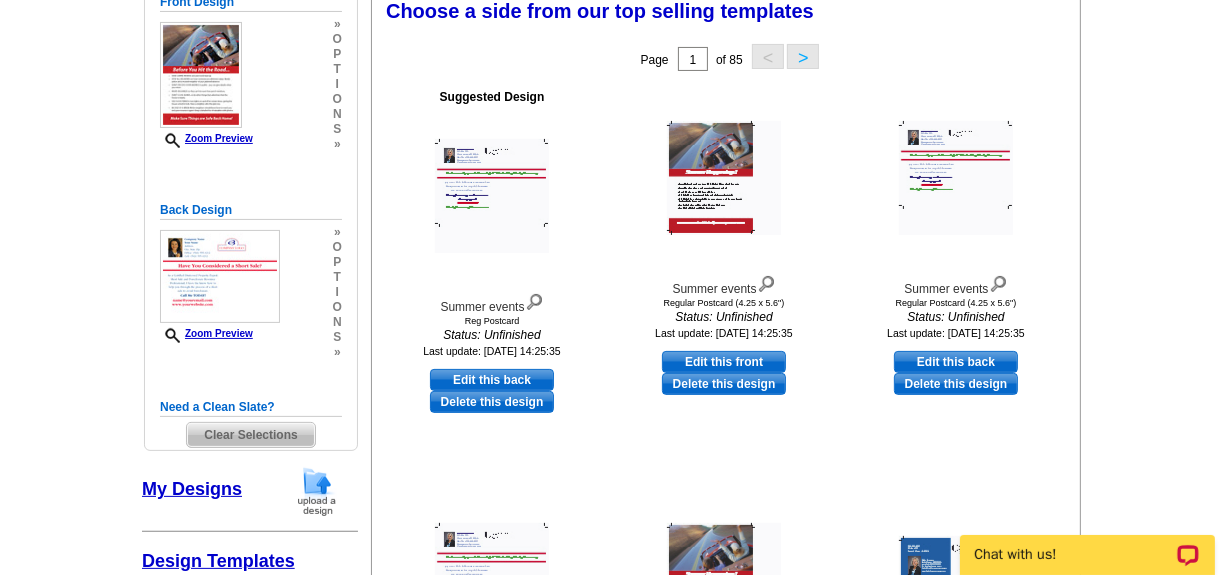 click on "Clear Selections" at bounding box center [250, 435] 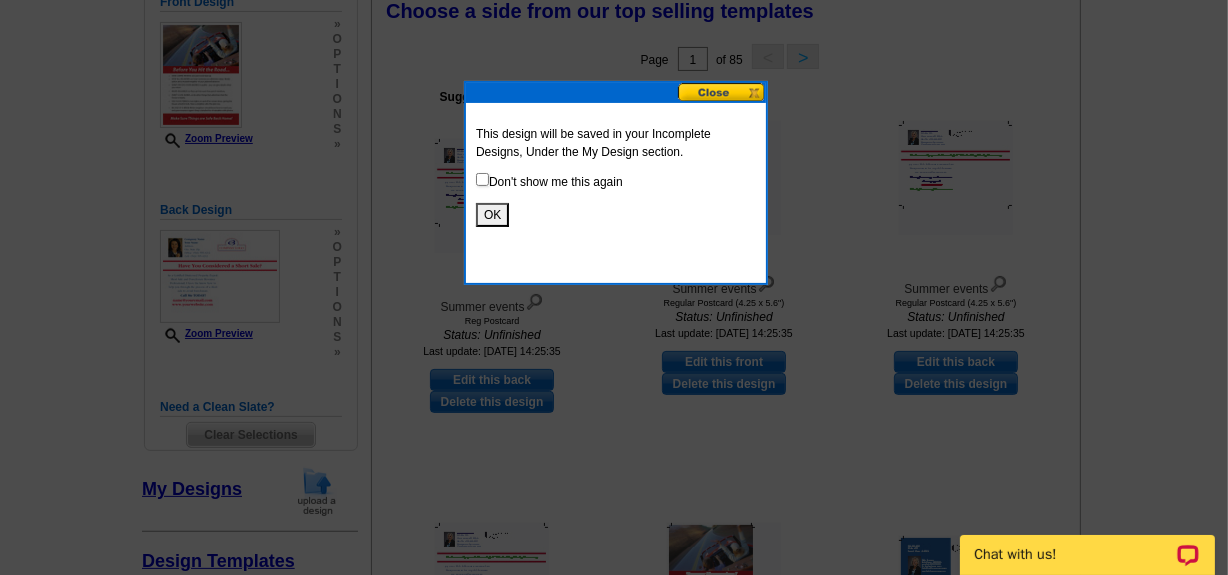 click on "OK" at bounding box center (492, 215) 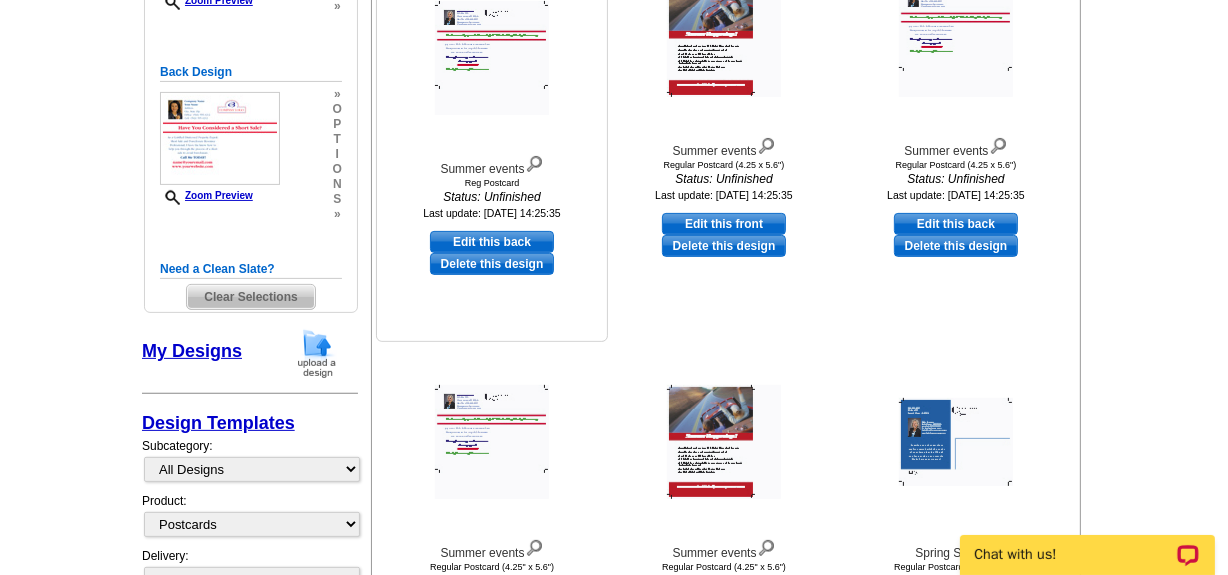 scroll, scrollTop: 548, scrollLeft: 0, axis: vertical 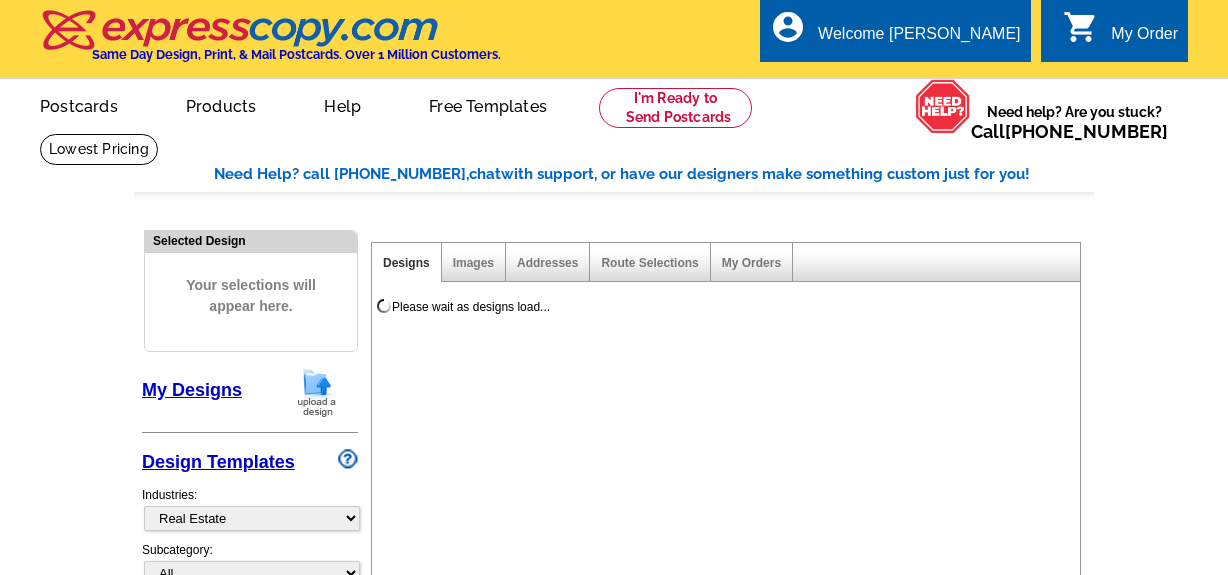 select on "785" 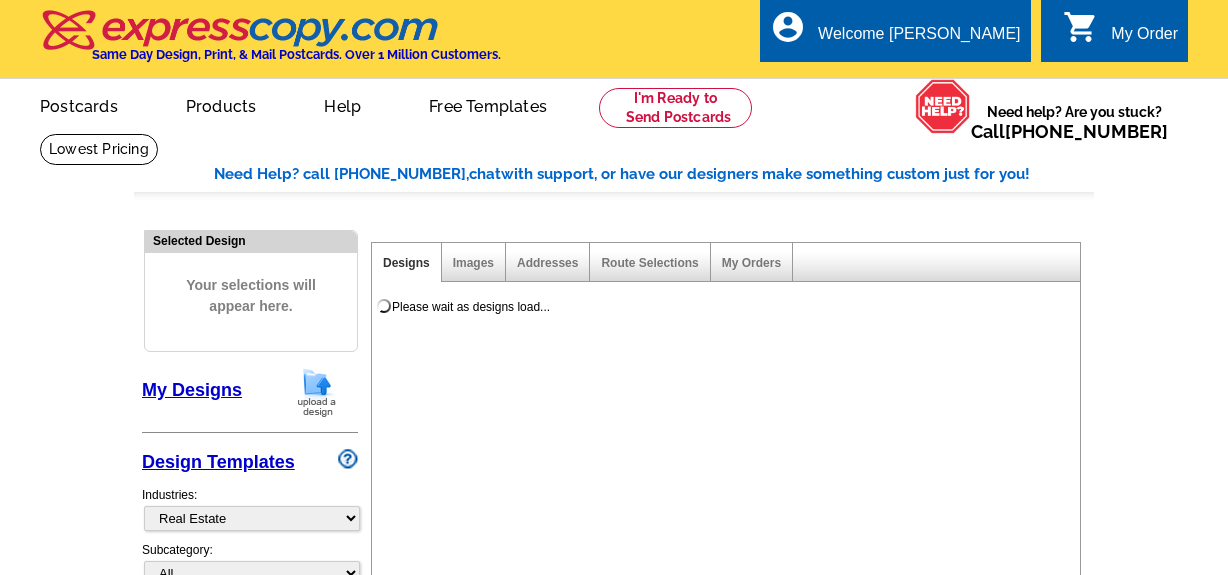scroll, scrollTop: 0, scrollLeft: 0, axis: both 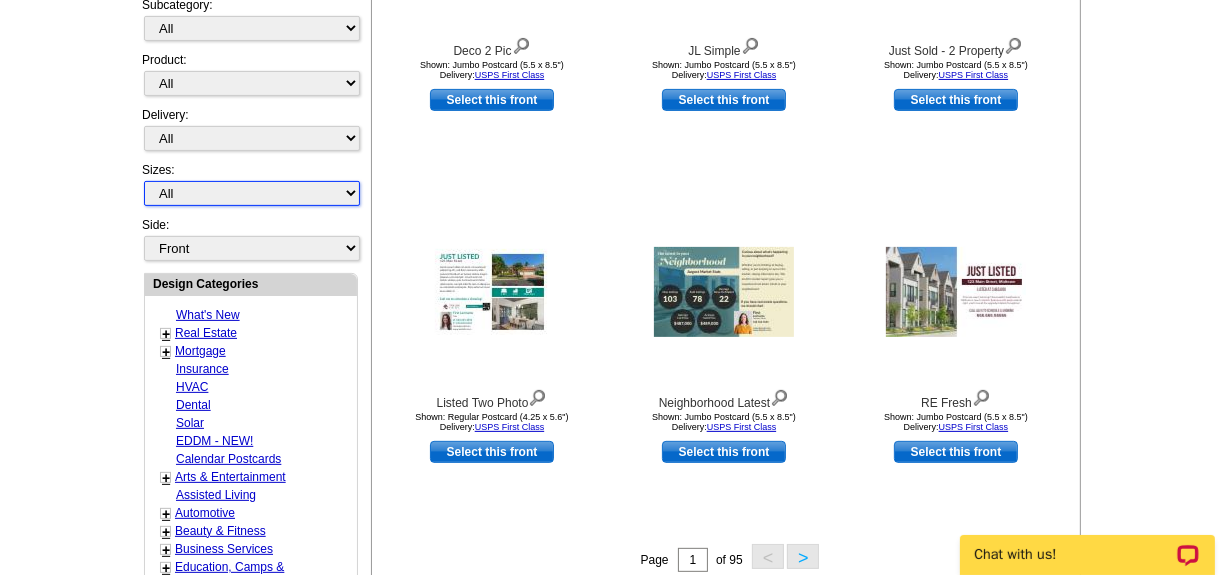 click on "All Jumbo Postcard (5.5" x 8.5") Regular Postcard (4.25" x 5.6") Panoramic Postcard (5.75" x 11.25") Giant Postcard (8.5" x 11") EDDM Postcard (6.125" x 8.25") Business Card (3.5" x 2") Letter Flyer (8.5" x 11") Tabloid Flyer (11" x 17") Greeting Card (4.5" x 6") Greeting Card - Large (8.5" x 5.5") Door Hanger (4" x 11")" at bounding box center (252, 193) 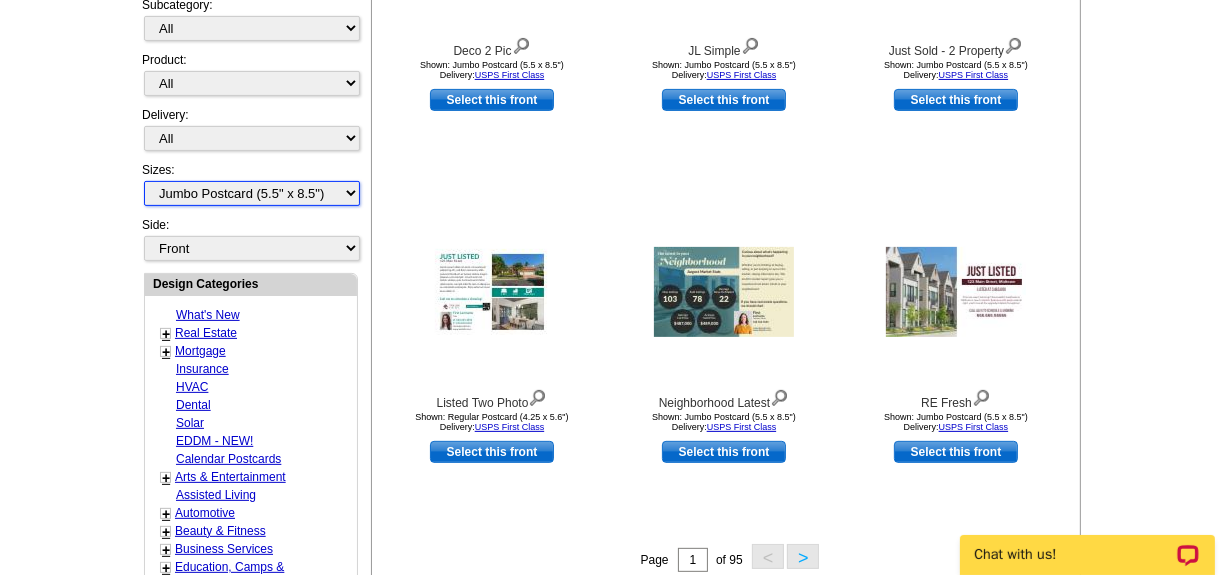 click on "All Jumbo Postcard (5.5" x 8.5") Regular Postcard (4.25" x 5.6") Panoramic Postcard (5.75" x 11.25") Giant Postcard (8.5" x 11") EDDM Postcard (6.125" x 8.25") Business Card (3.5" x 2") Letter Flyer (8.5" x 11") Tabloid Flyer (11" x 17") Greeting Card (4.5" x 6") Greeting Card - Large (8.5" x 5.5") Door Hanger (4" x 11")" at bounding box center (252, 193) 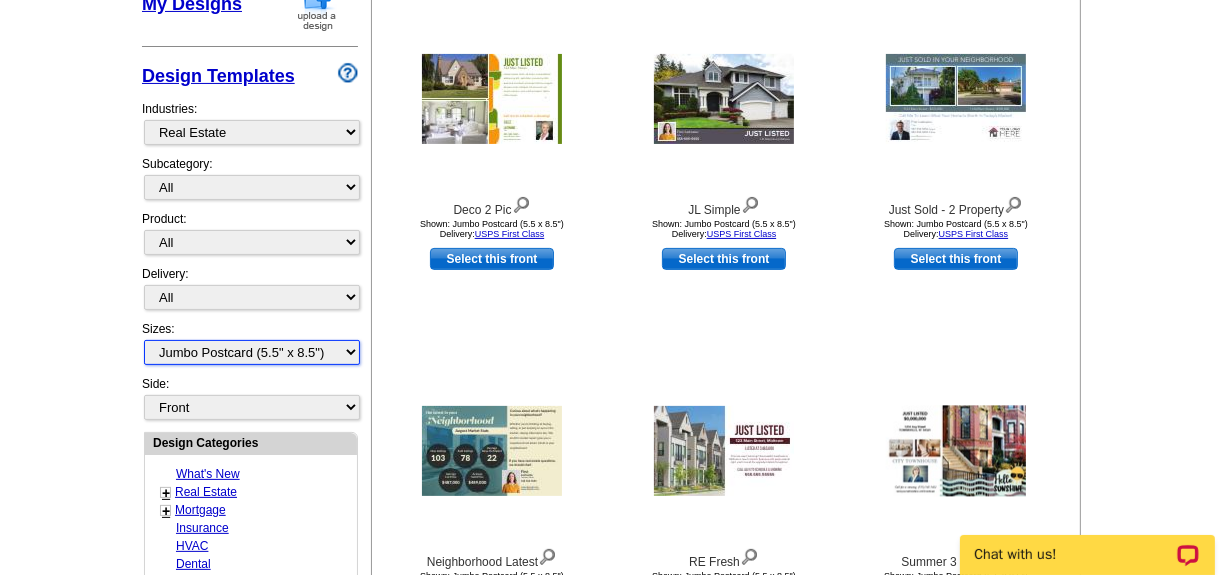 scroll, scrollTop: 385, scrollLeft: 0, axis: vertical 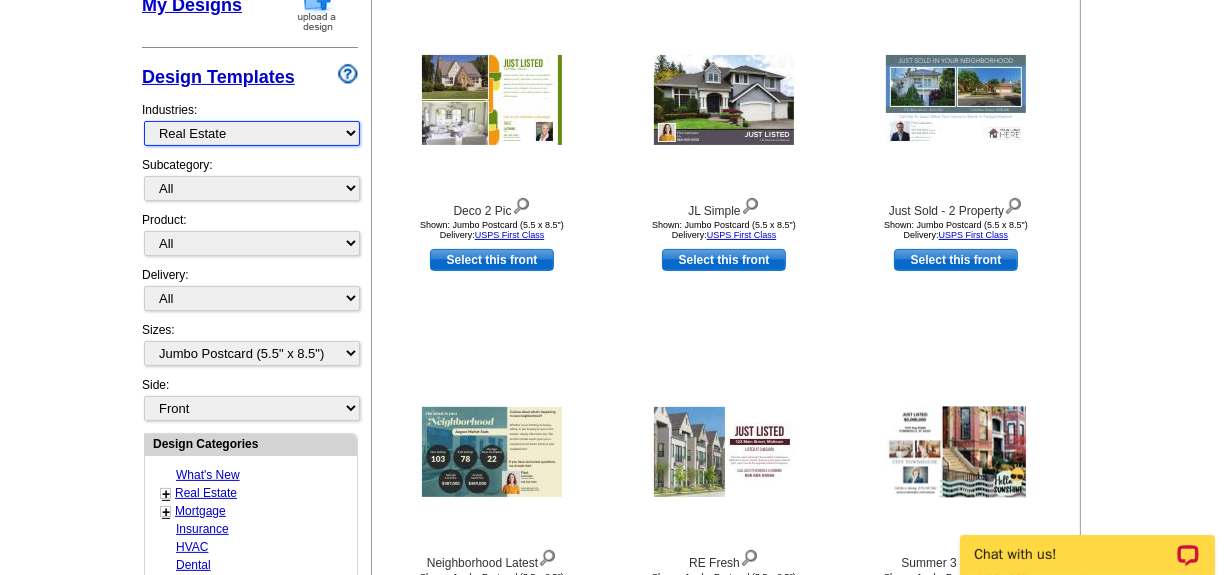 click on "What's New Real Estate Mortgage Insurance HVAC Dental Solar EDDM - NEW! Calendar Postcards Arts & Entertainment Assisted Living Automotive Beauty & Fitness Business Services Education, Camps & Childcare Financial Services Food & Beverage Healthcare Holiday Home Services Keep-in-Touch Legal Non-Profit Personal Projects Pets & Veterinarians Photo Cards Religion & Faith Retail Seasonal Sports & Recreation Sports Schedules Travel Greeting Cards All Postcards All Flyers & Brochures All Business Cards All Door Hangers All Greeting Cards" at bounding box center [252, 133] 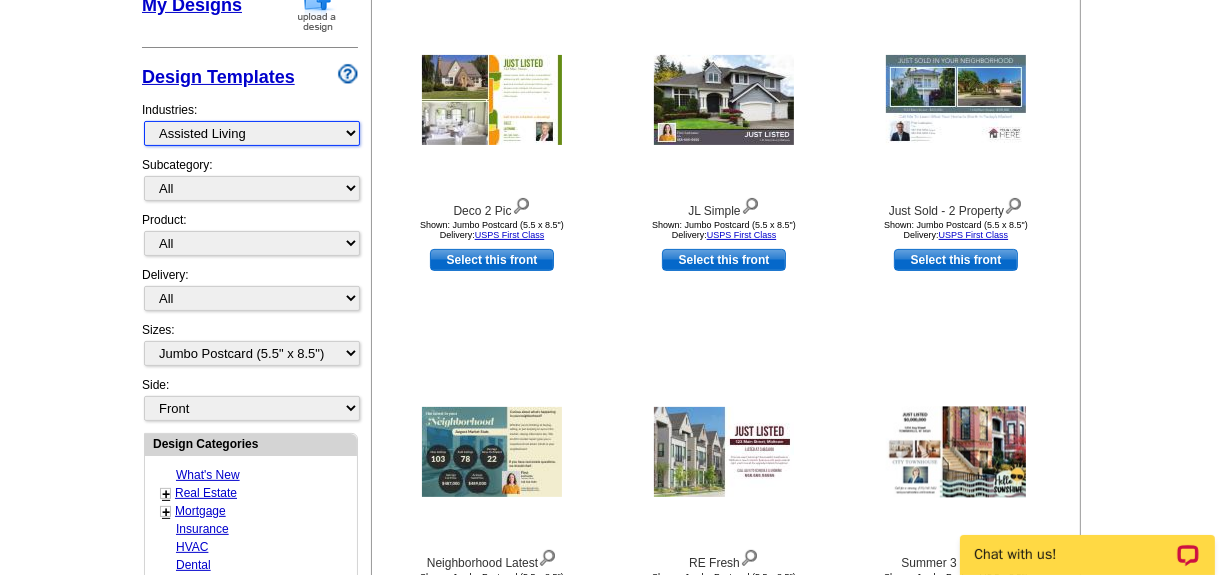click on "What's New Real Estate Mortgage Insurance HVAC Dental Solar EDDM - NEW! Calendar Postcards Arts & Entertainment Assisted Living Automotive Beauty & Fitness Business Services Education, Camps & Childcare Financial Services Food & Beverage Healthcare Holiday Home Services Keep-in-Touch Legal Non-Profit Personal Projects Pets & Veterinarians Photo Cards Religion & Faith Retail Seasonal Sports & Recreation Sports Schedules Travel Greeting Cards All Postcards All Flyers & Brochures All Business Cards All Door Hangers All Greeting Cards" at bounding box center (252, 133) 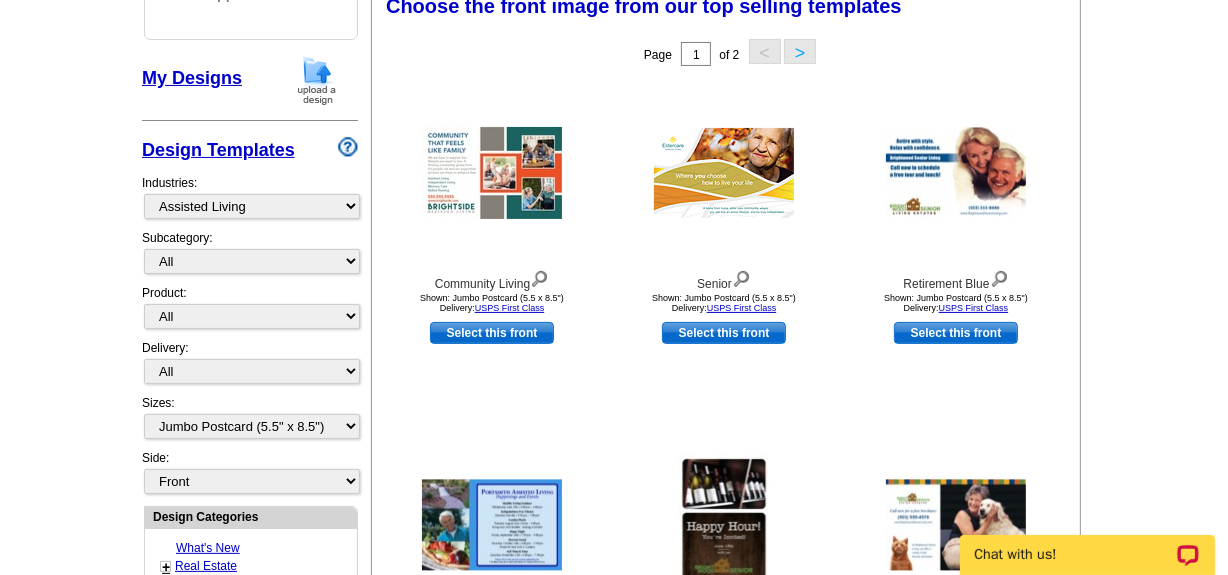 click on "Design Templates
Industries:
What's New Real Estate Mortgage Insurance HVAC Dental Solar EDDM - NEW! Calendar Postcards Arts & Entertainment Assisted Living Automotive Beauty & Fitness Business Services Education, Camps & Childcare Financial Services Food & Beverage Healthcare Holiday Home Services Keep-in-Touch Legal Non-Profit Personal Projects Pets & Veterinarians Photo Cards Religion & Faith Retail Seasonal Sports & Recreation Sports Schedules Travel Greeting Cards All Postcards All Flyers & Brochures All Business Cards All Door Hangers All Greeting Cards
Subcategory:
All
All Postcards" at bounding box center (250, 288) 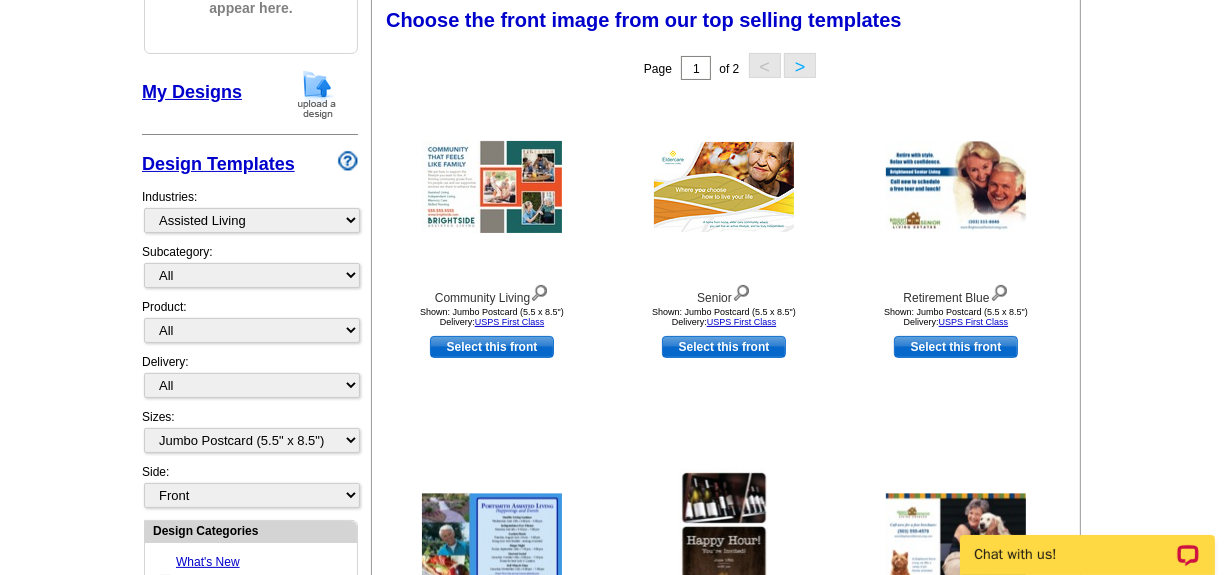 scroll, scrollTop: 294, scrollLeft: 0, axis: vertical 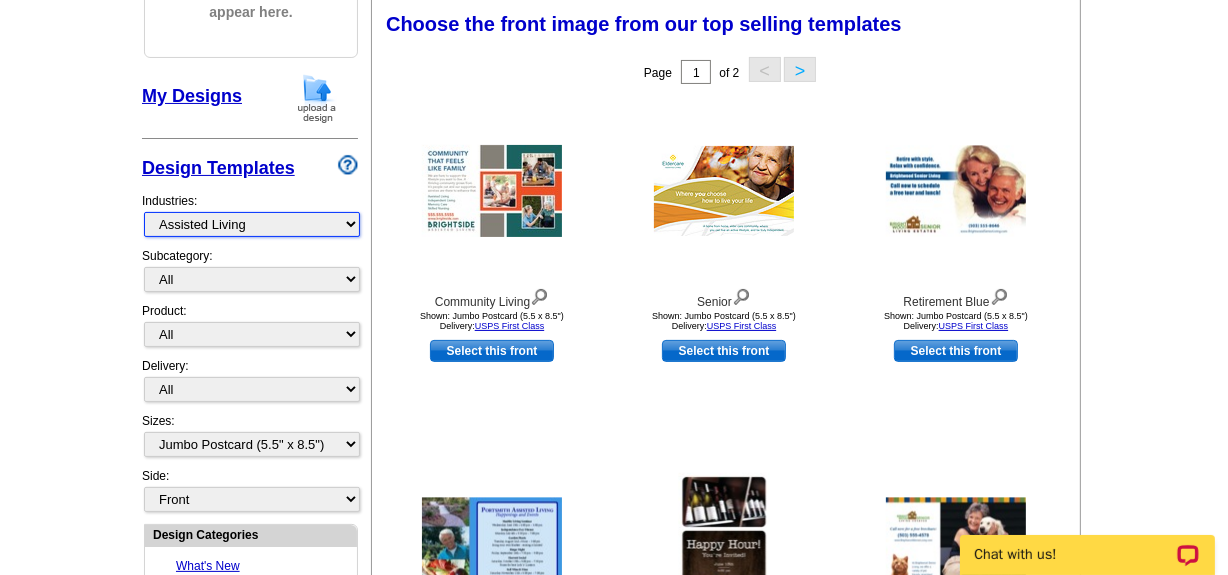 click on "What's New Real Estate Mortgage Insurance HVAC Dental Solar EDDM - NEW! Calendar Postcards Arts & Entertainment Assisted Living Automotive Beauty & Fitness Business Services Education, Camps & Childcare Financial Services Food & Beverage Healthcare Holiday Home Services Keep-in-Touch Legal Non-Profit Personal Projects Pets & Veterinarians Photo Cards Religion & Faith Retail Seasonal Sports & Recreation Sports Schedules Travel Greeting Cards All Postcards All Flyers & Brochures All Business Cards All Door Hangers All Greeting Cards" at bounding box center [252, 224] 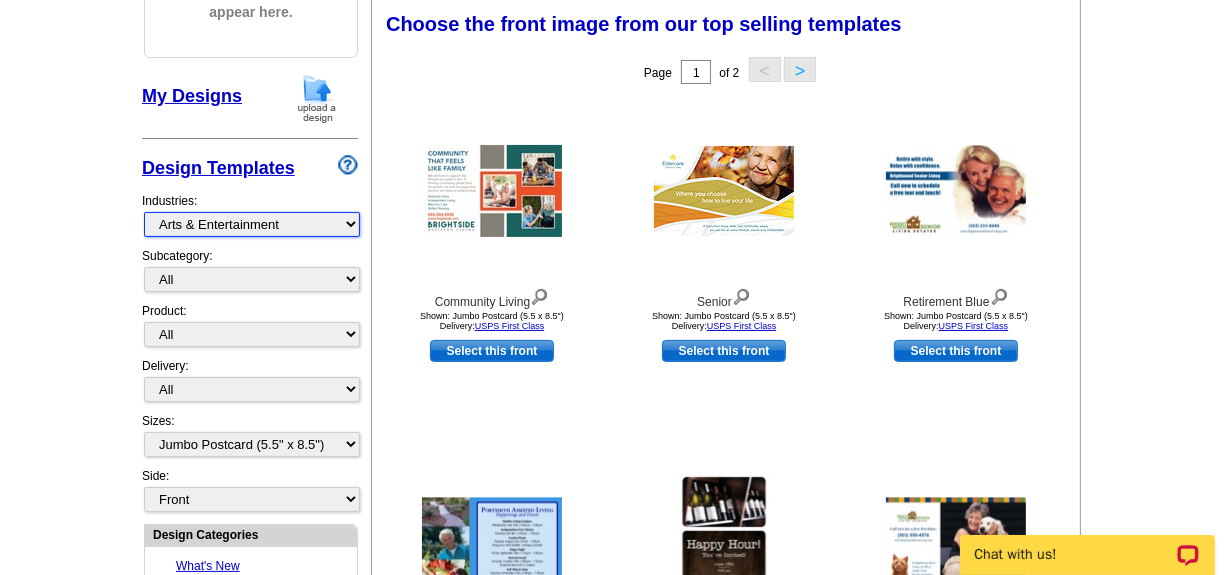 click on "What's New Real Estate Mortgage Insurance HVAC Dental Solar EDDM - NEW! Calendar Postcards Arts & Entertainment Assisted Living Automotive Beauty & Fitness Business Services Education, Camps & Childcare Financial Services Food & Beverage Healthcare Holiday Home Services Keep-in-Touch Legal Non-Profit Personal Projects Pets & Veterinarians Photo Cards Religion & Faith Retail Seasonal Sports & Recreation Sports Schedules Travel Greeting Cards All Postcards All Flyers & Brochures All Business Cards All Door Hangers All Greeting Cards" at bounding box center [252, 224] 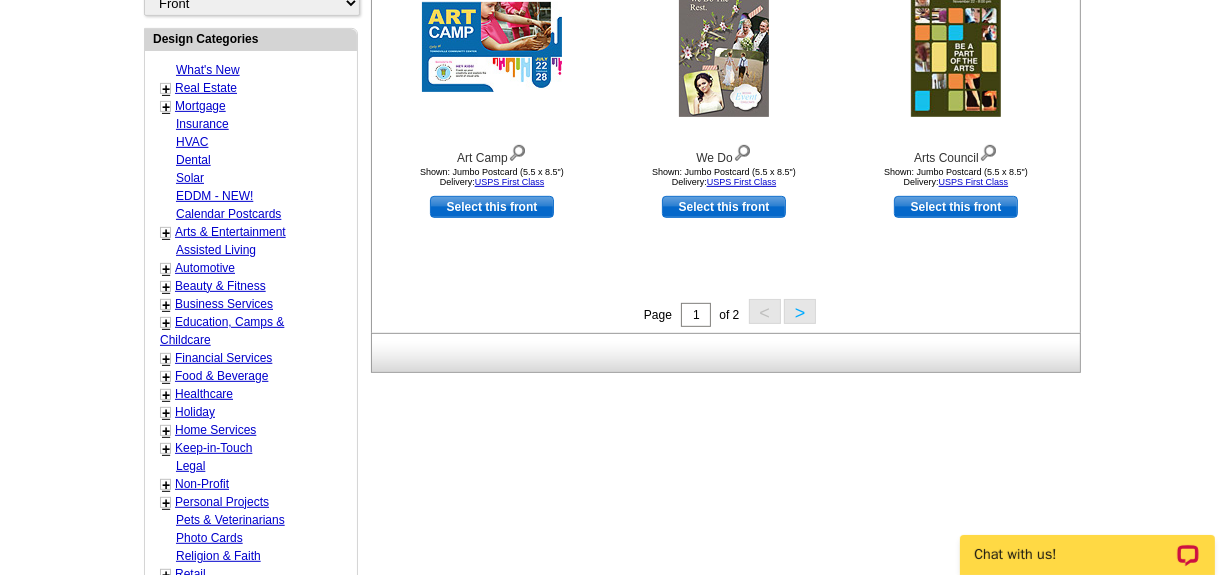 scroll, scrollTop: 840, scrollLeft: 0, axis: vertical 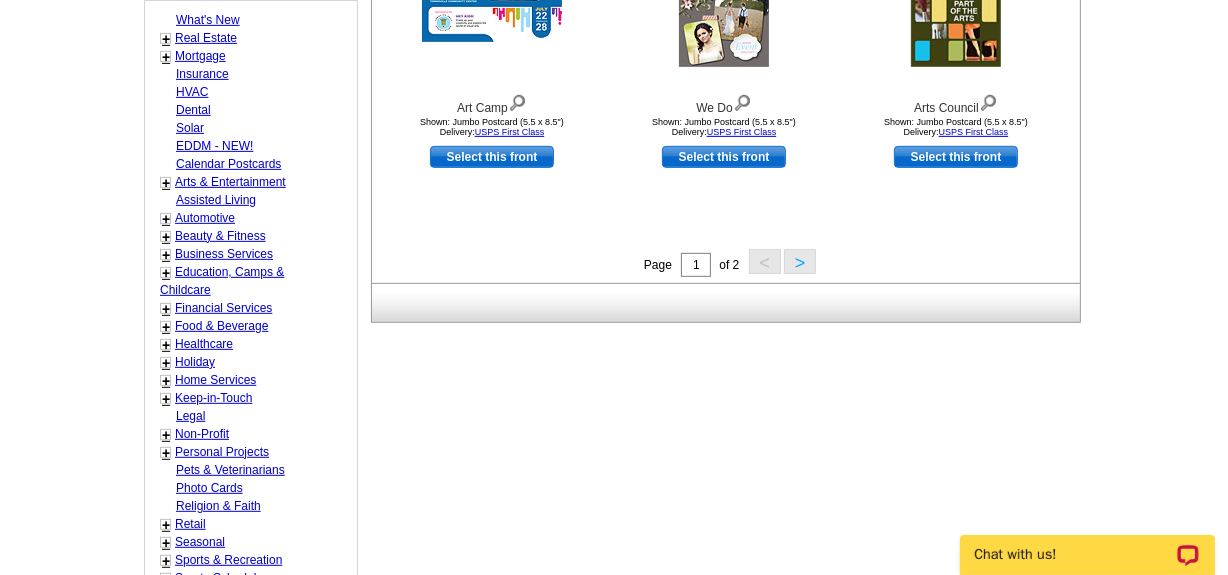 click on ">" at bounding box center [800, 261] 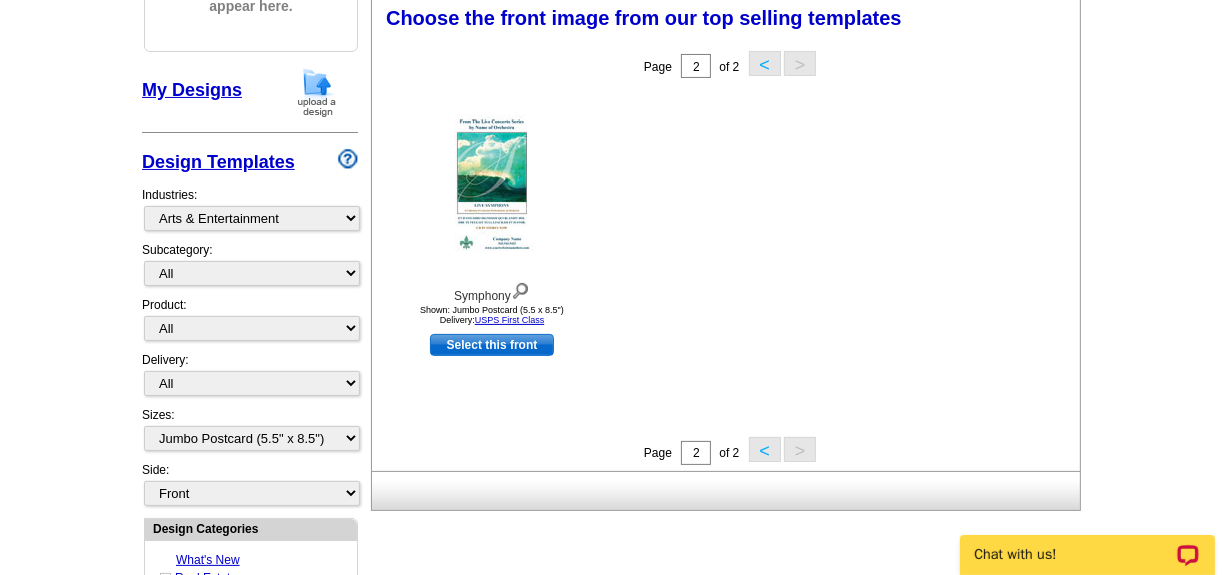 scroll, scrollTop: 294, scrollLeft: 0, axis: vertical 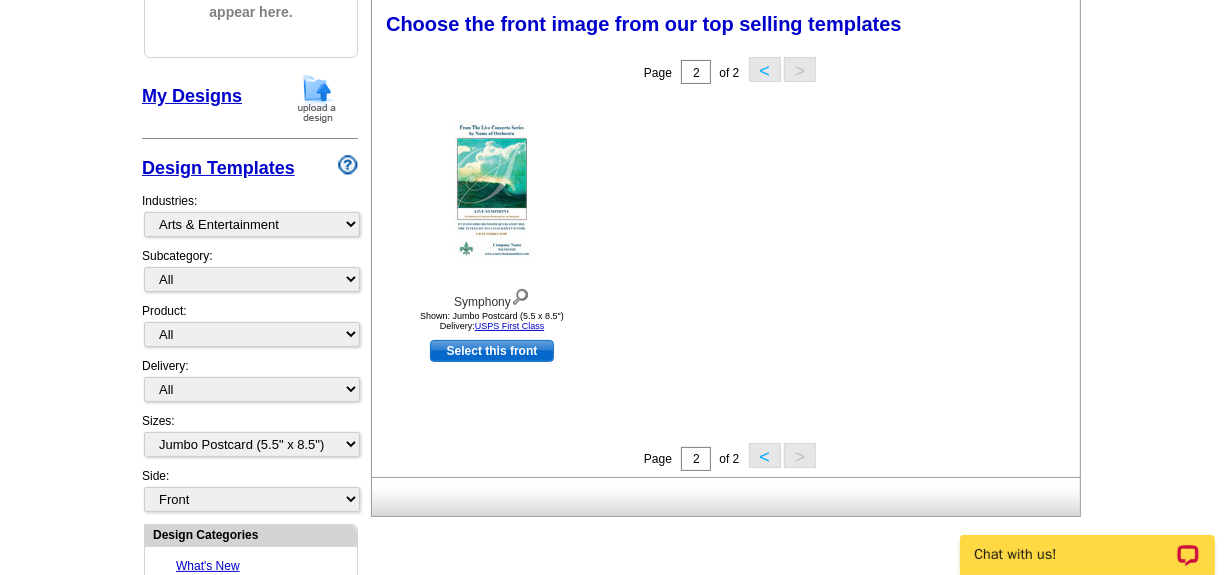 click on "<" at bounding box center [765, 455] 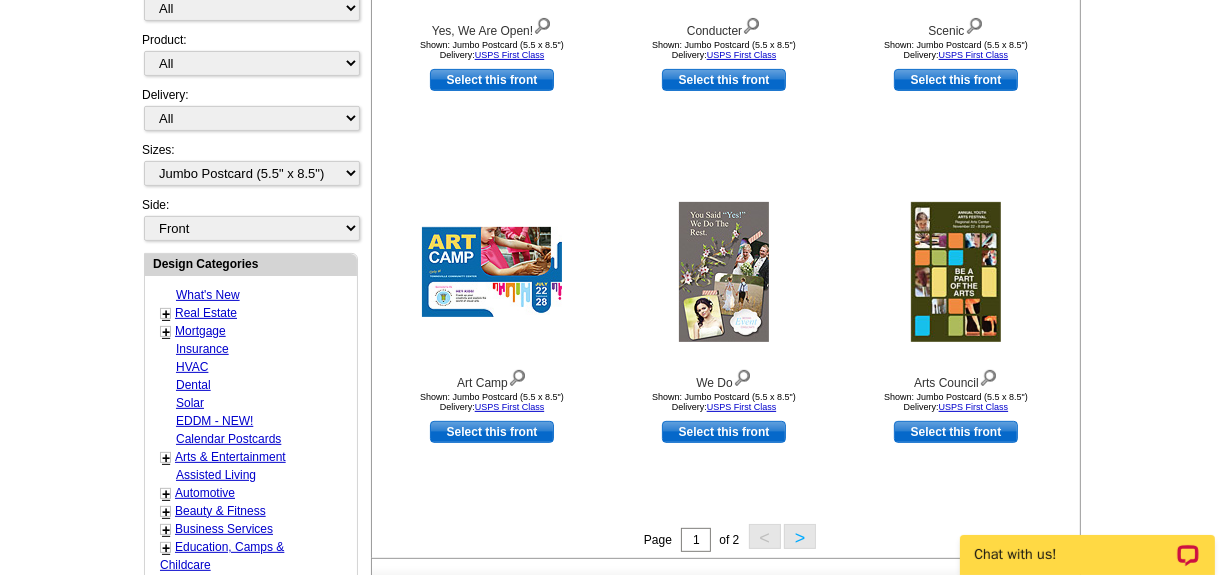 scroll, scrollTop: 567, scrollLeft: 0, axis: vertical 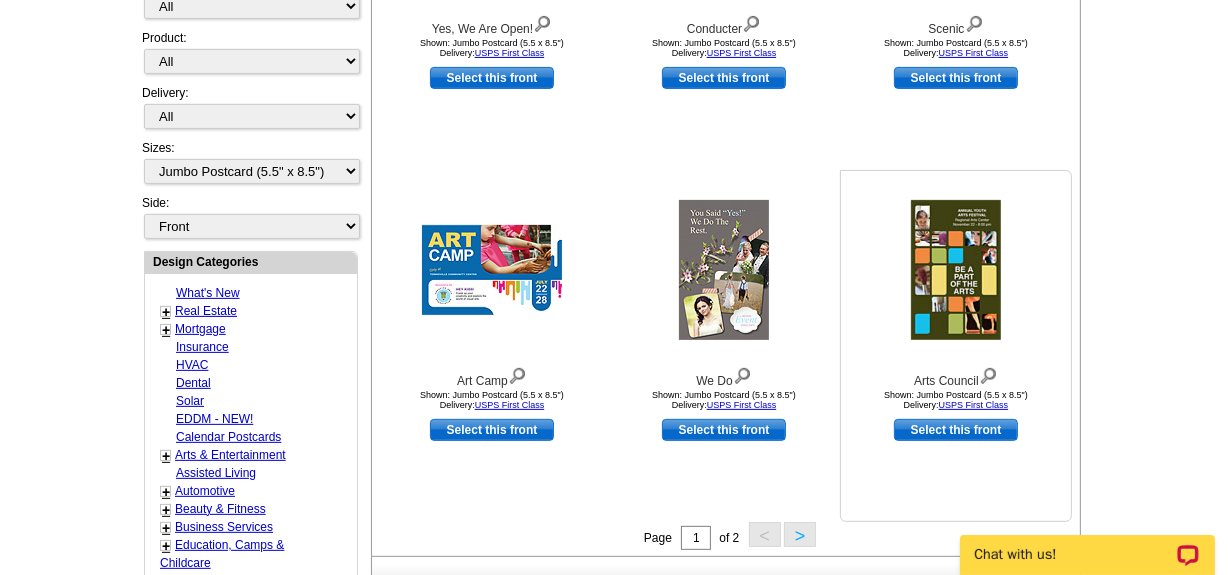click at bounding box center [956, 270] 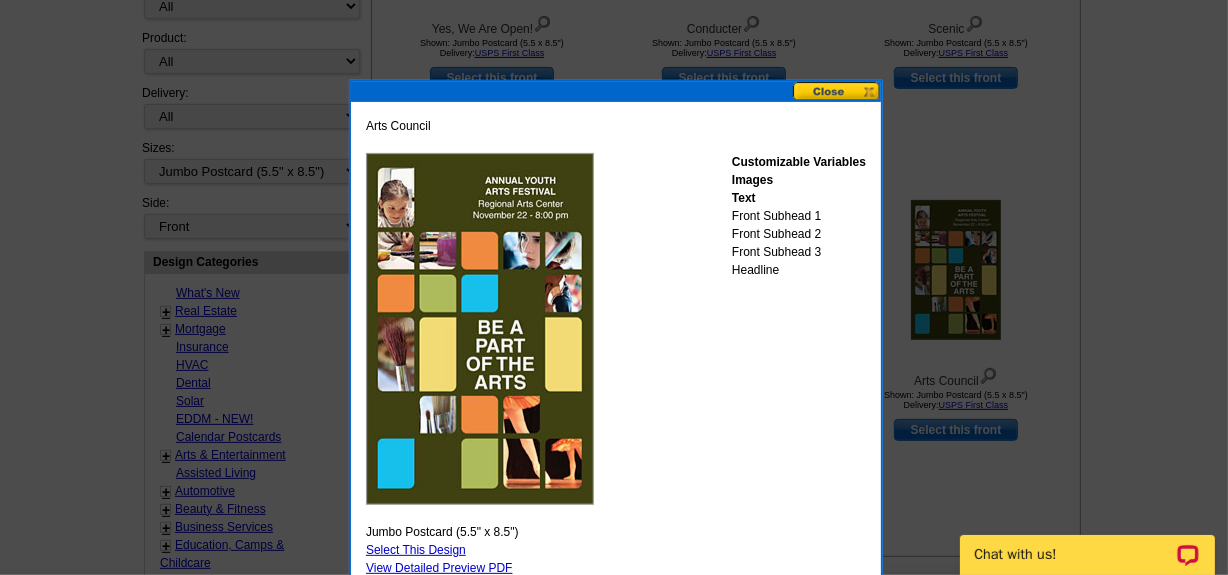 click at bounding box center (837, 91) 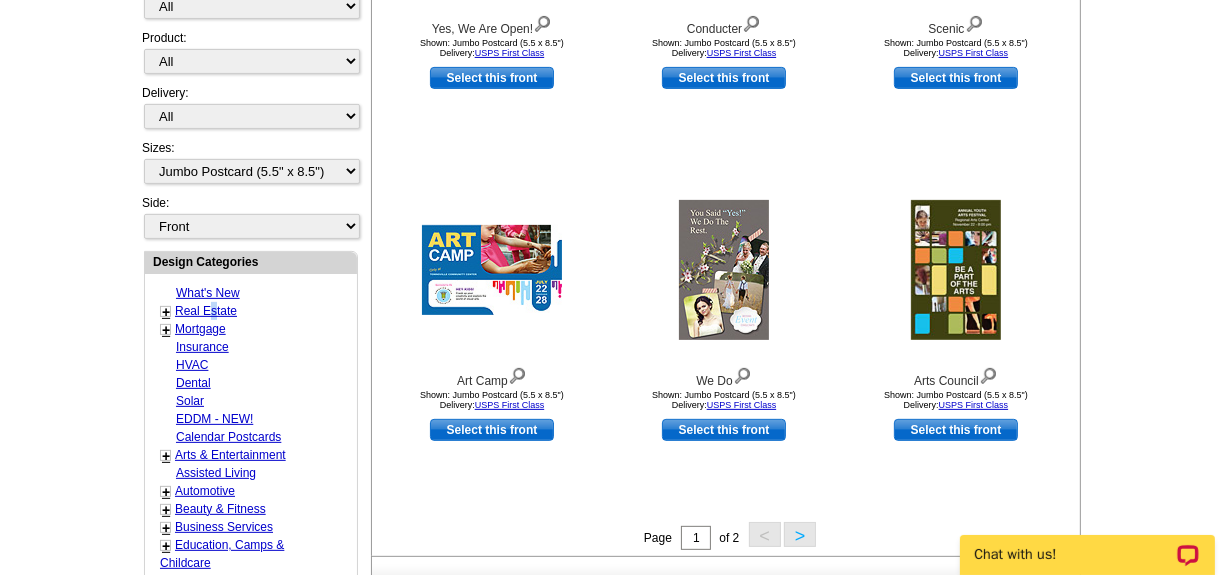 click on "Real Estate" at bounding box center [206, 311] 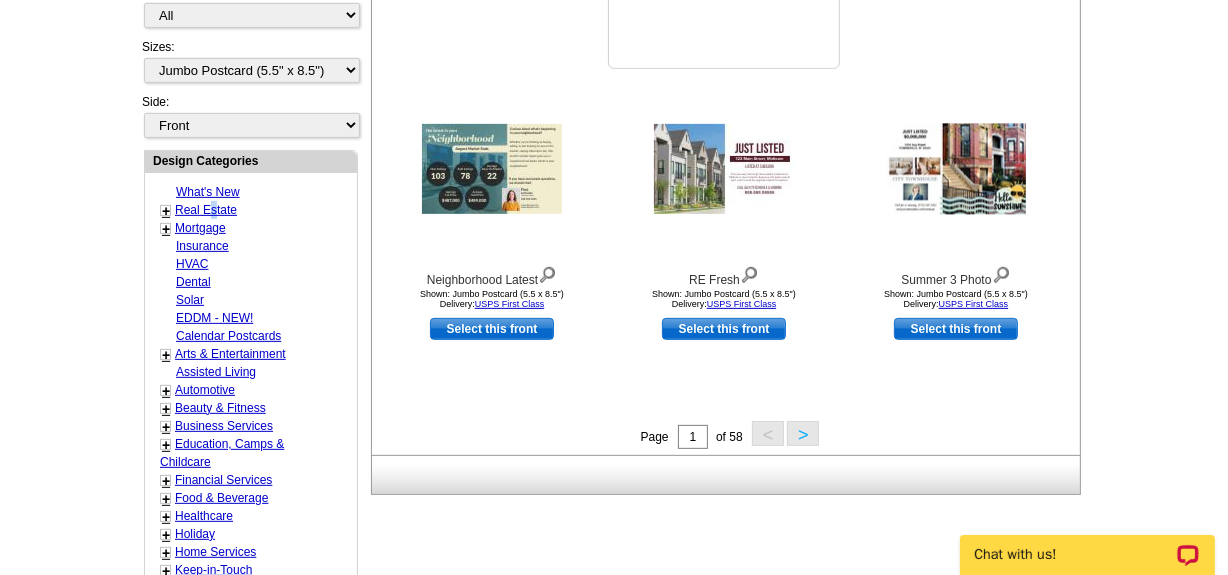 scroll, scrollTop: 749, scrollLeft: 0, axis: vertical 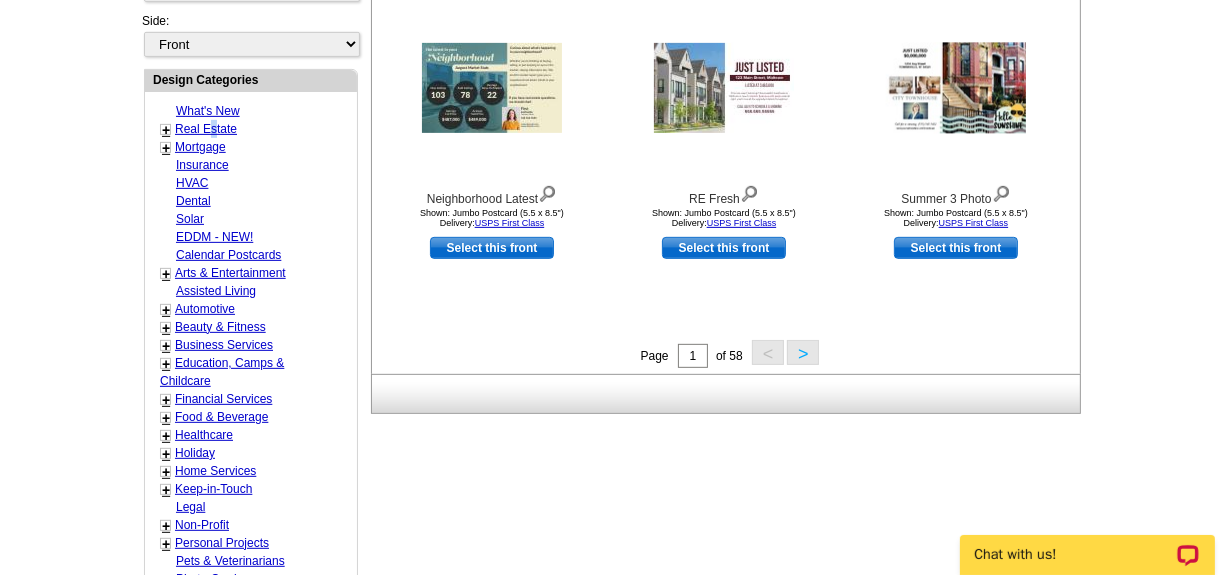 click on ">" at bounding box center (803, 352) 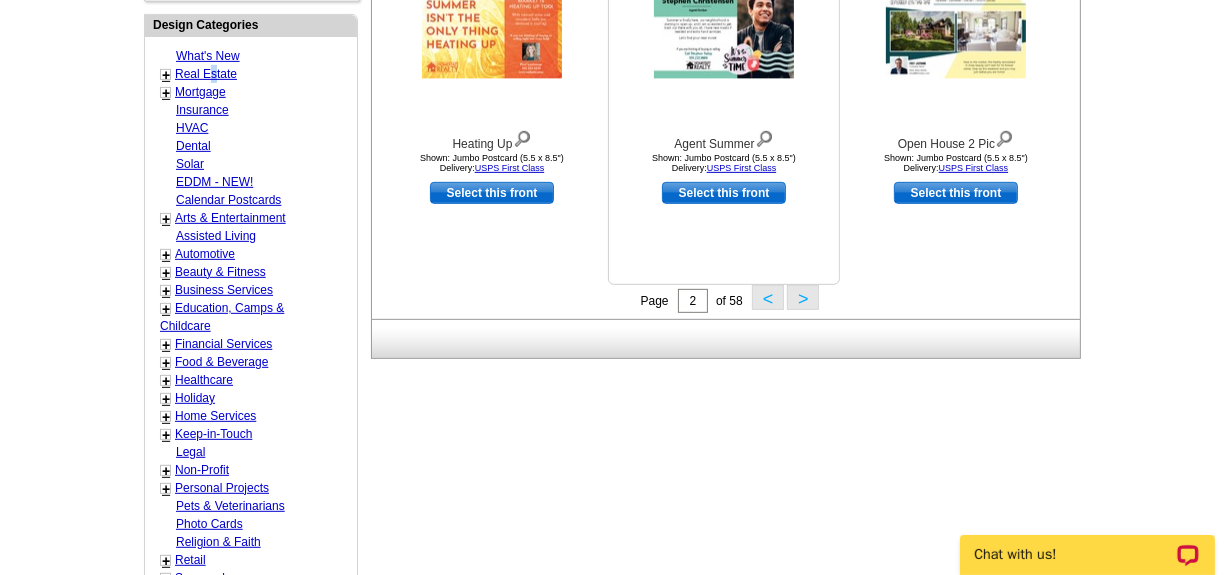 scroll, scrollTop: 840, scrollLeft: 0, axis: vertical 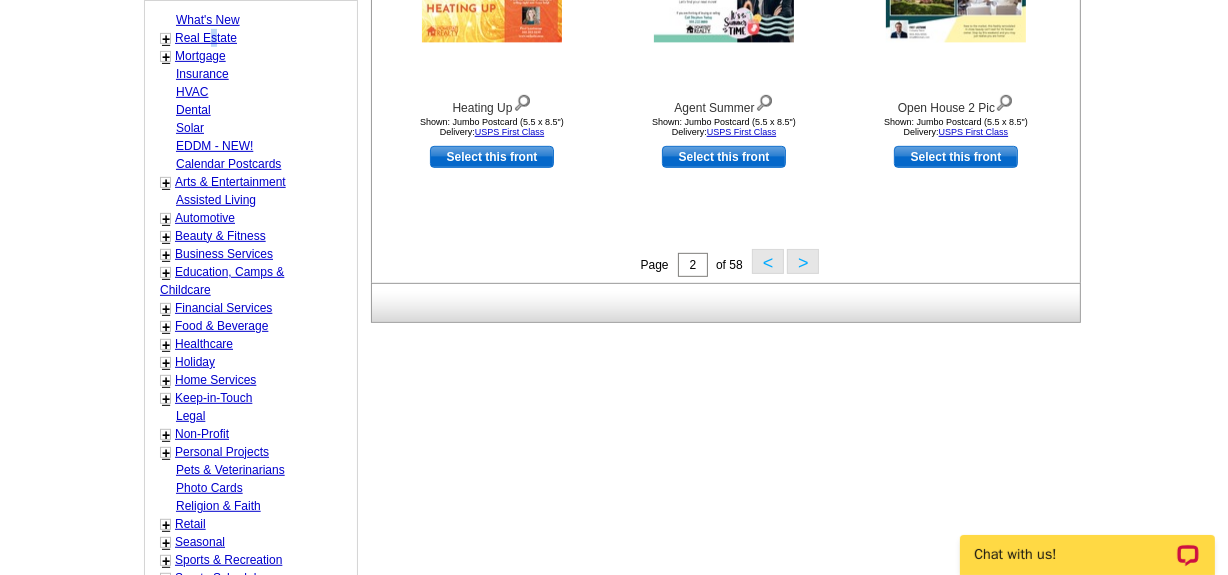click on ">" at bounding box center [803, 261] 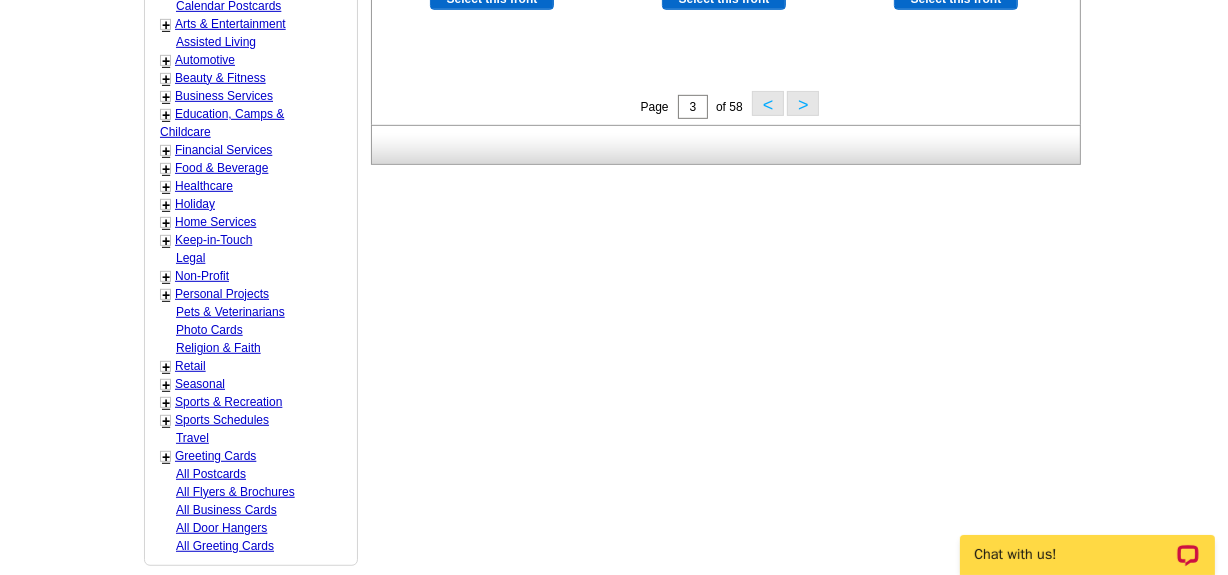 scroll, scrollTop: 1021, scrollLeft: 0, axis: vertical 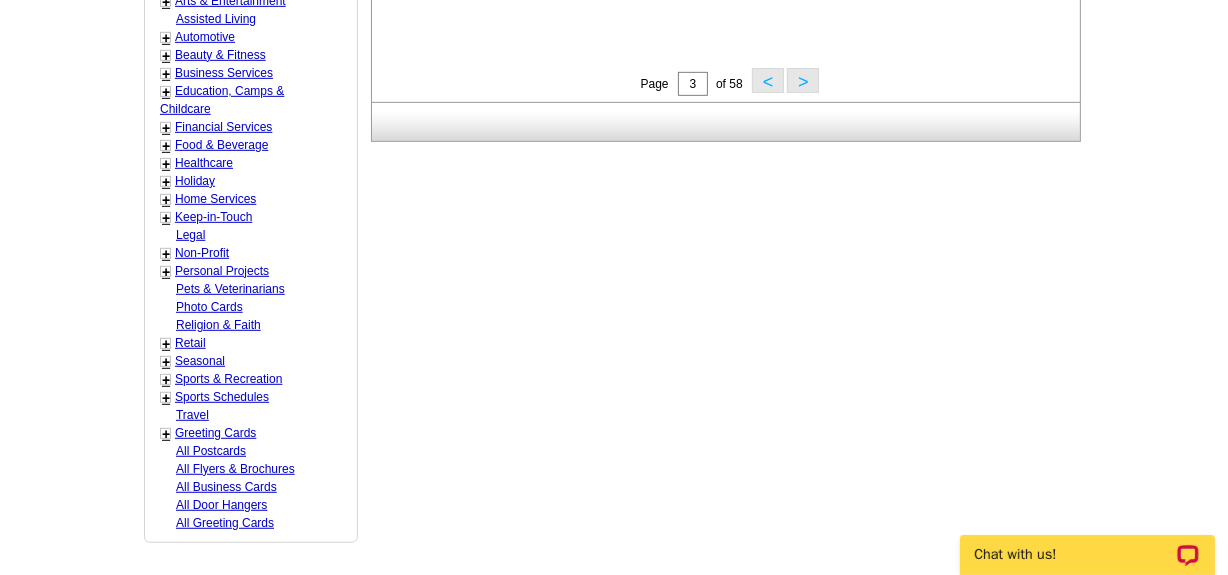 click on ">" at bounding box center [803, 80] 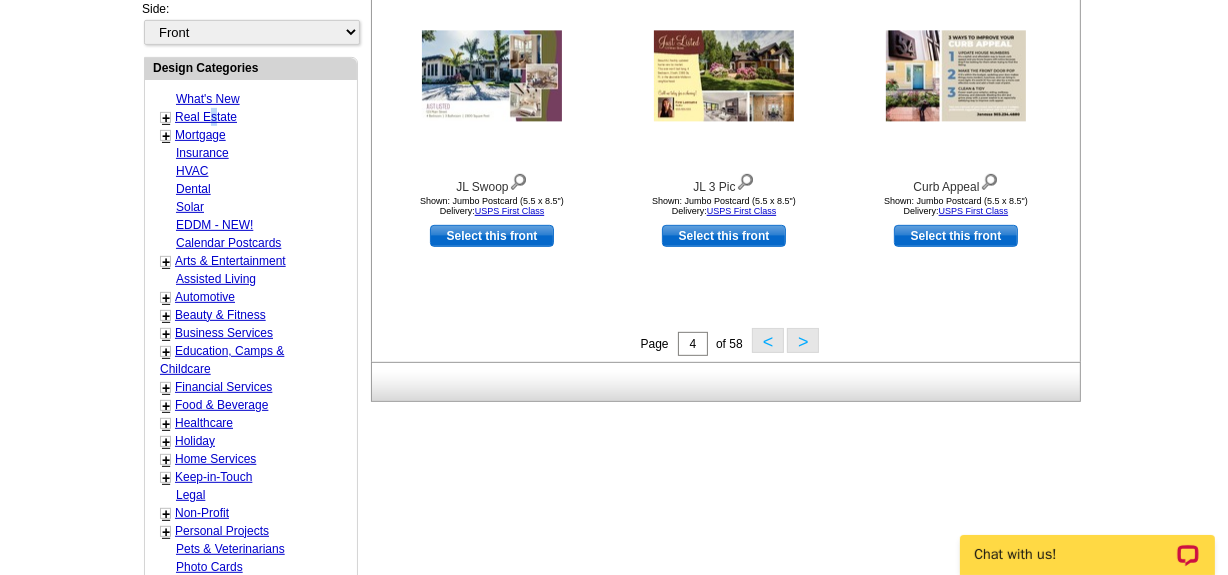 scroll, scrollTop: 840, scrollLeft: 0, axis: vertical 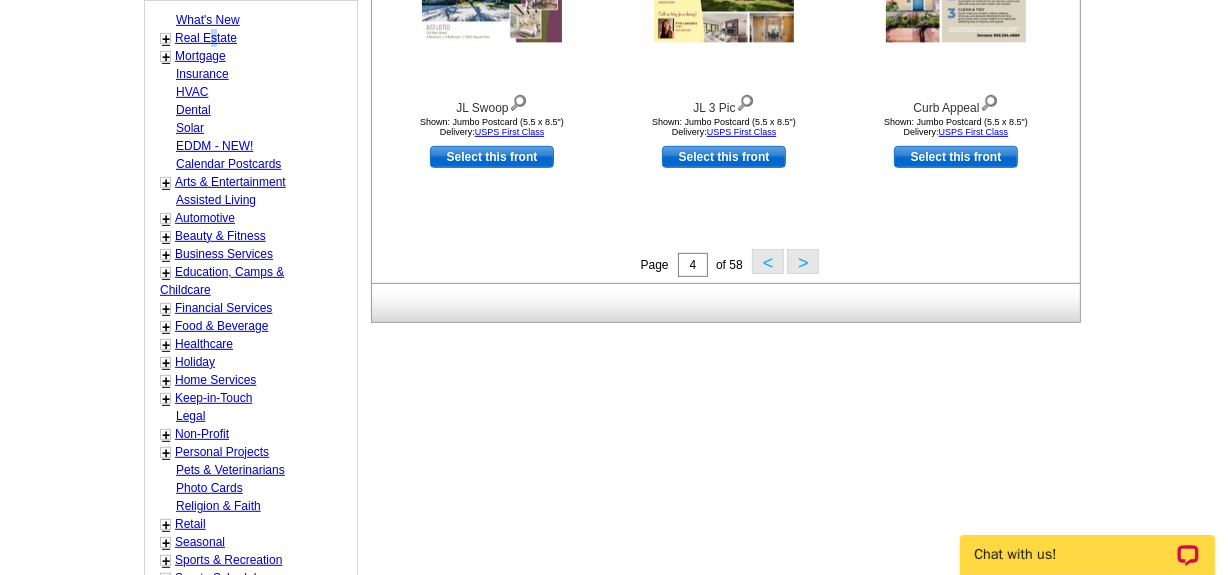 click on ">" at bounding box center [803, 261] 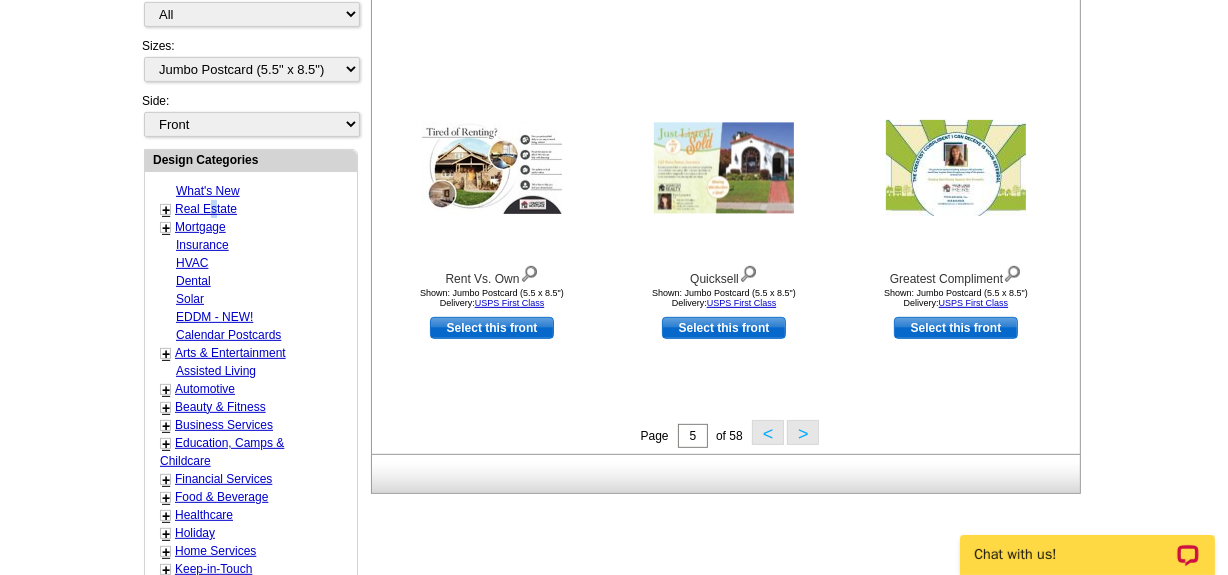 scroll, scrollTop: 749, scrollLeft: 0, axis: vertical 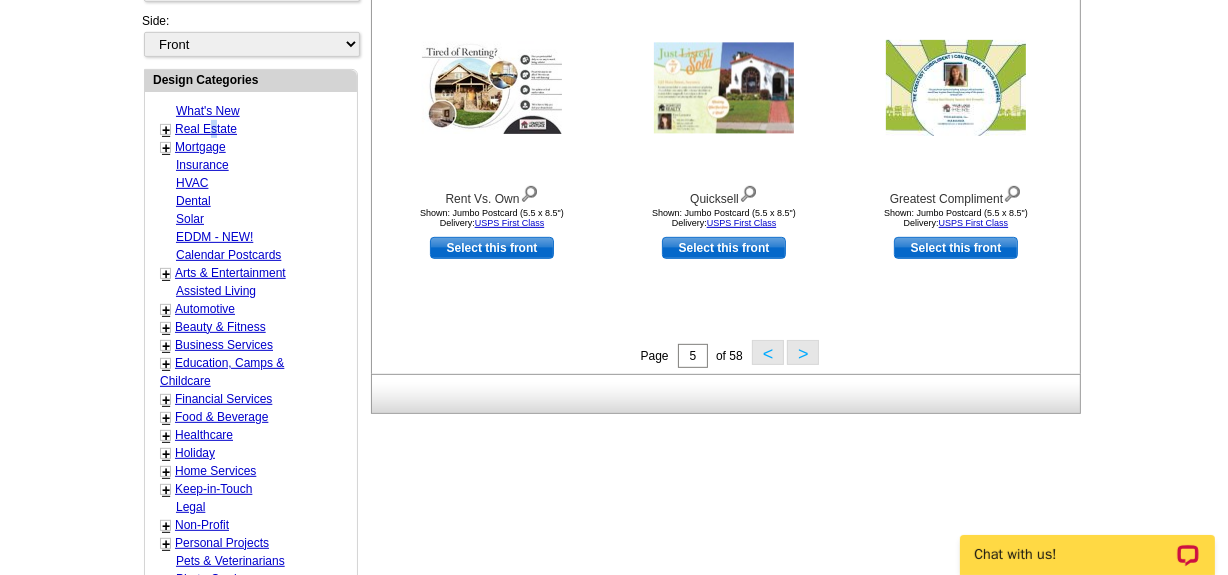 click on ">" at bounding box center [803, 352] 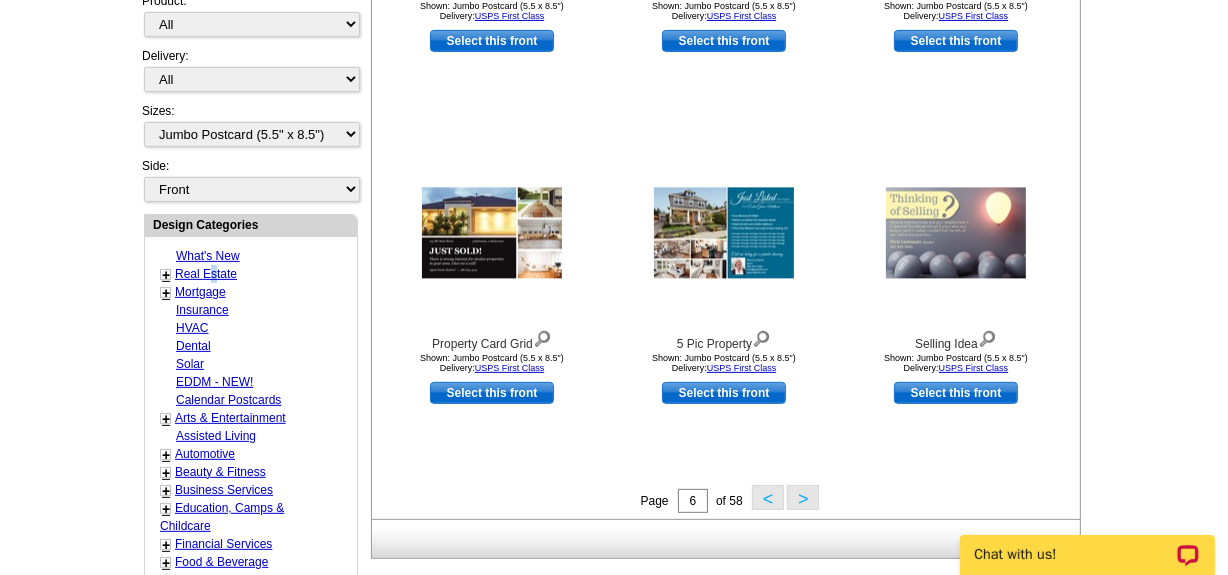 scroll, scrollTop: 658, scrollLeft: 0, axis: vertical 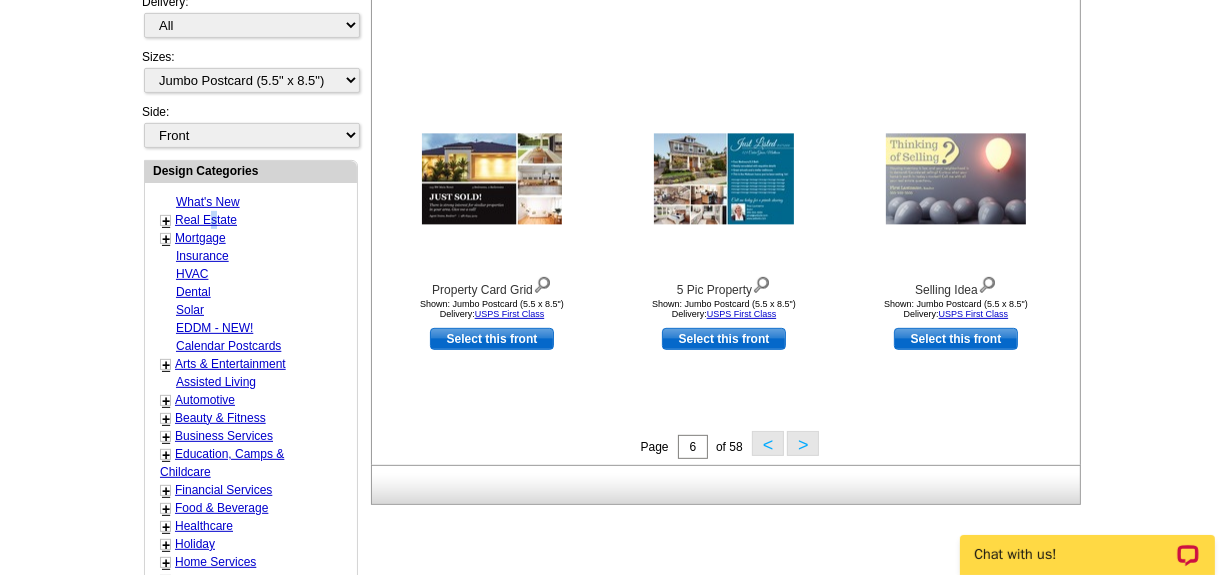 click on ">" at bounding box center [803, 443] 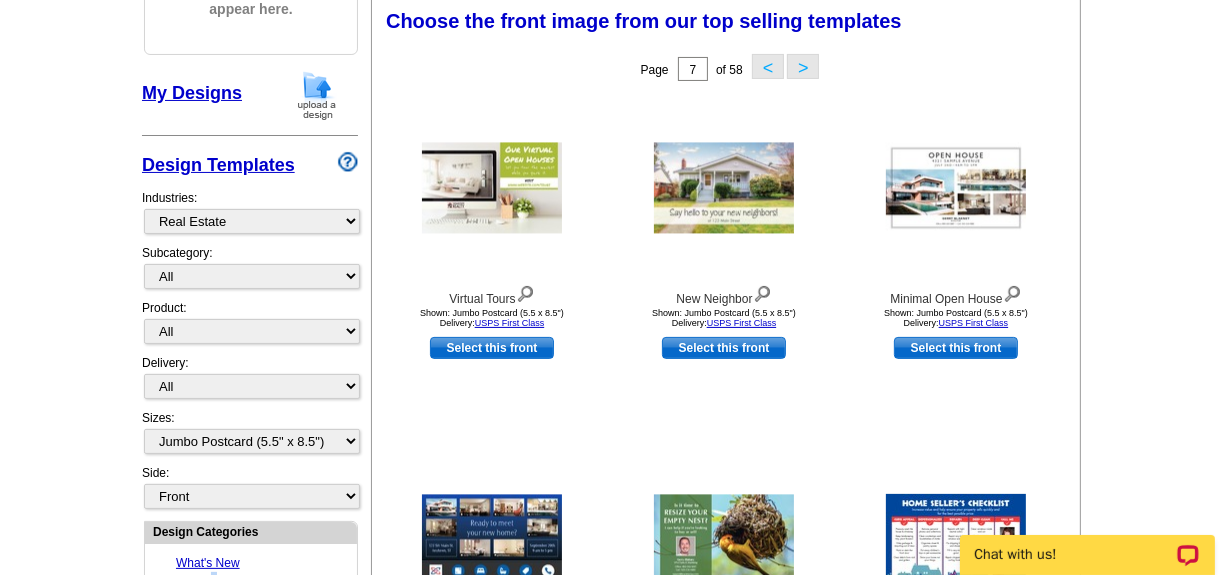 scroll, scrollTop: 294, scrollLeft: 0, axis: vertical 